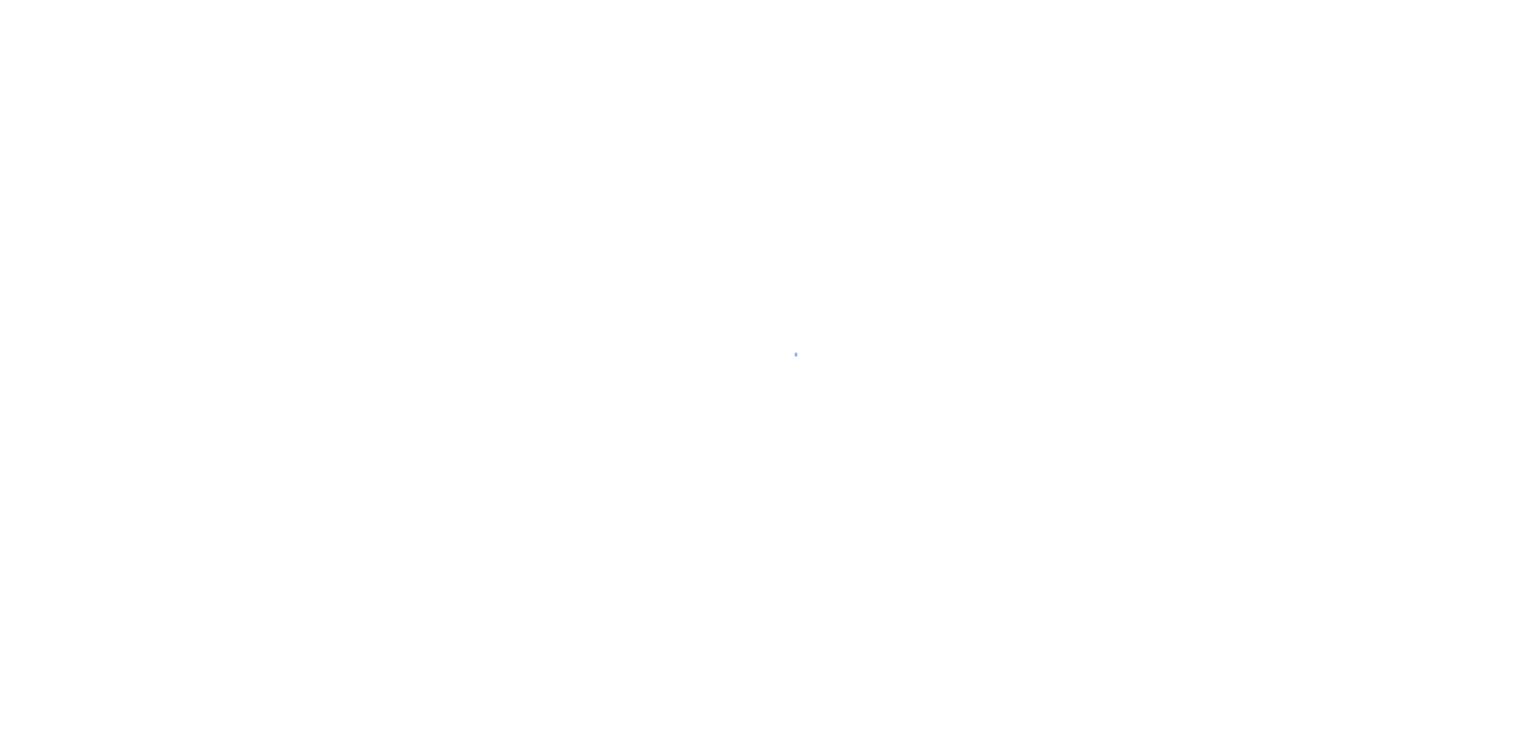 scroll, scrollTop: 0, scrollLeft: 0, axis: both 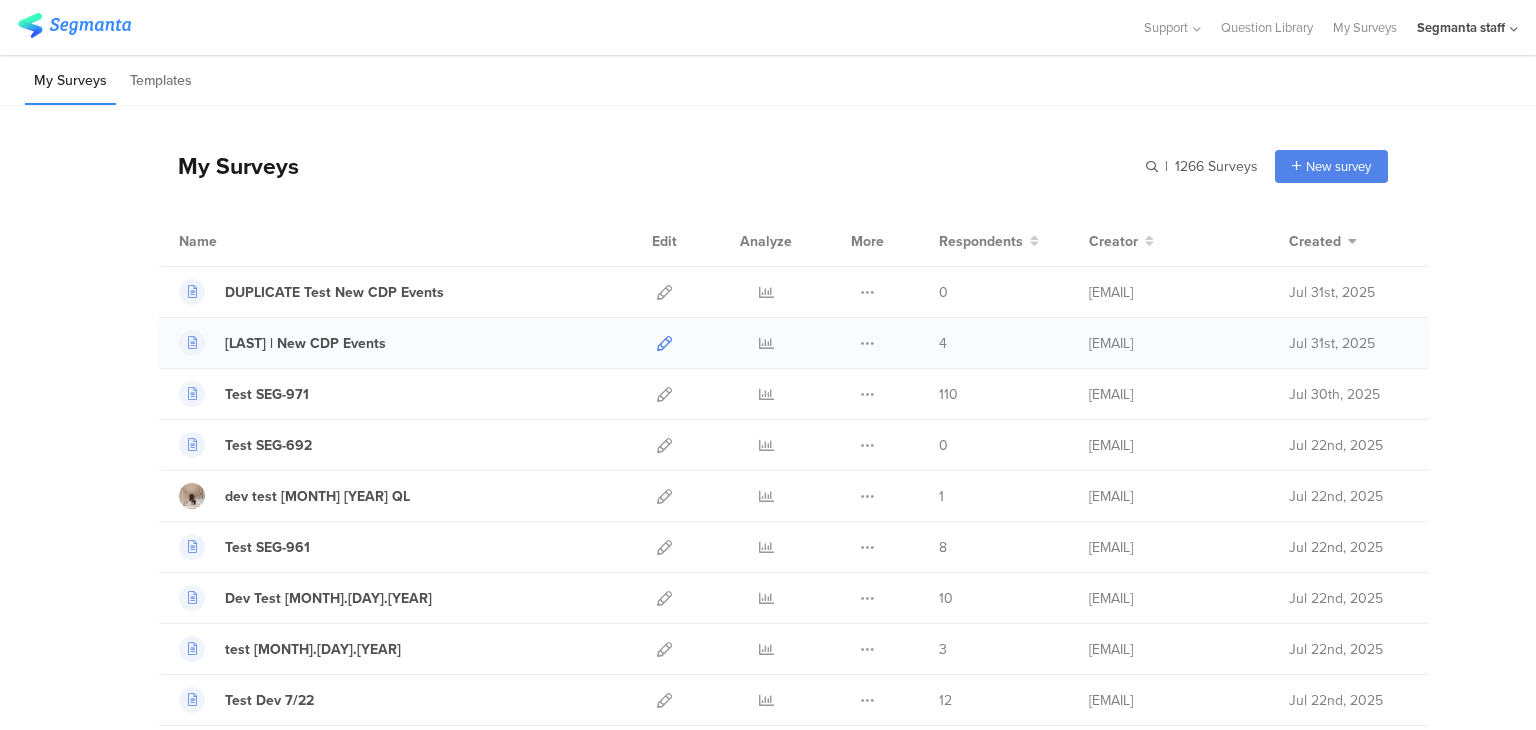 click at bounding box center [664, 343] 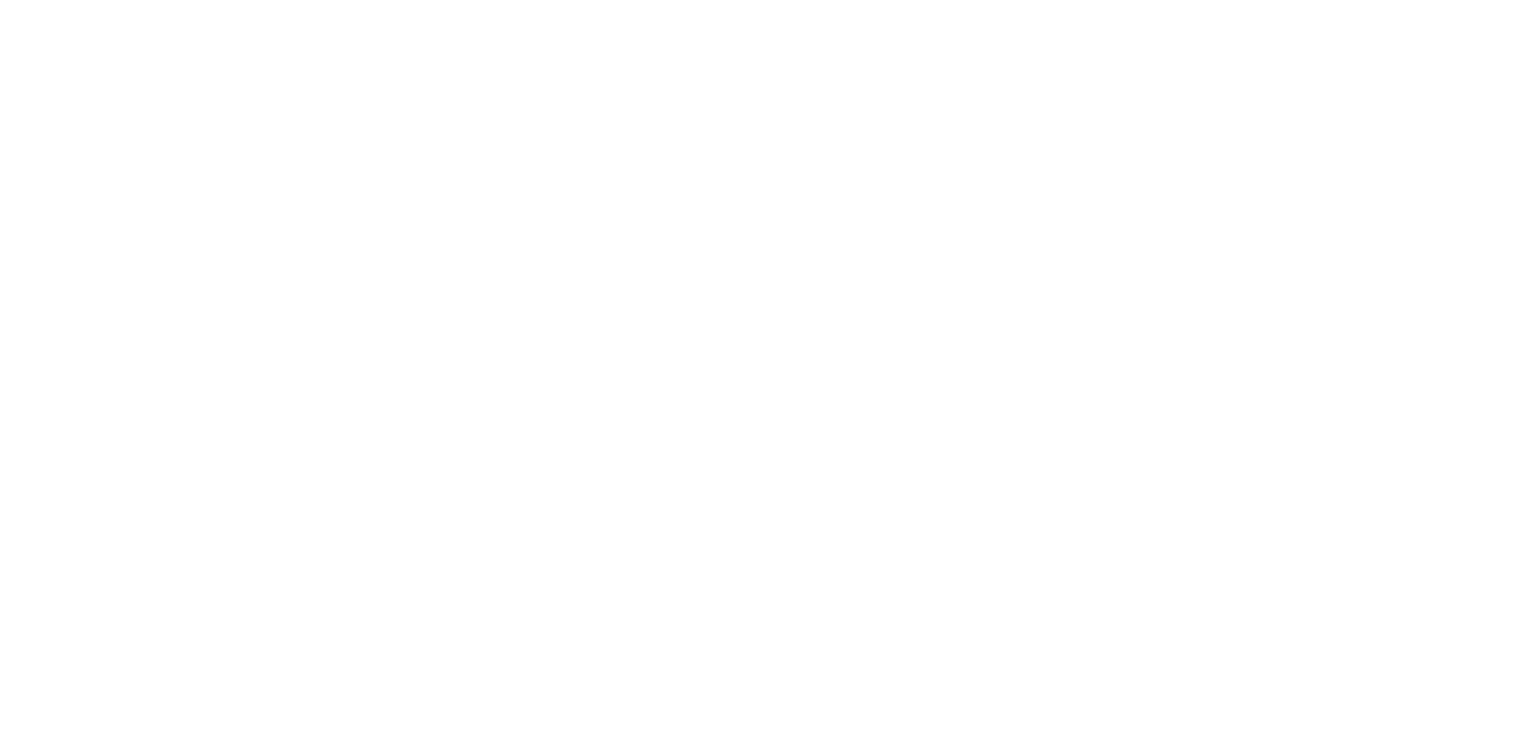 scroll, scrollTop: 0, scrollLeft: 0, axis: both 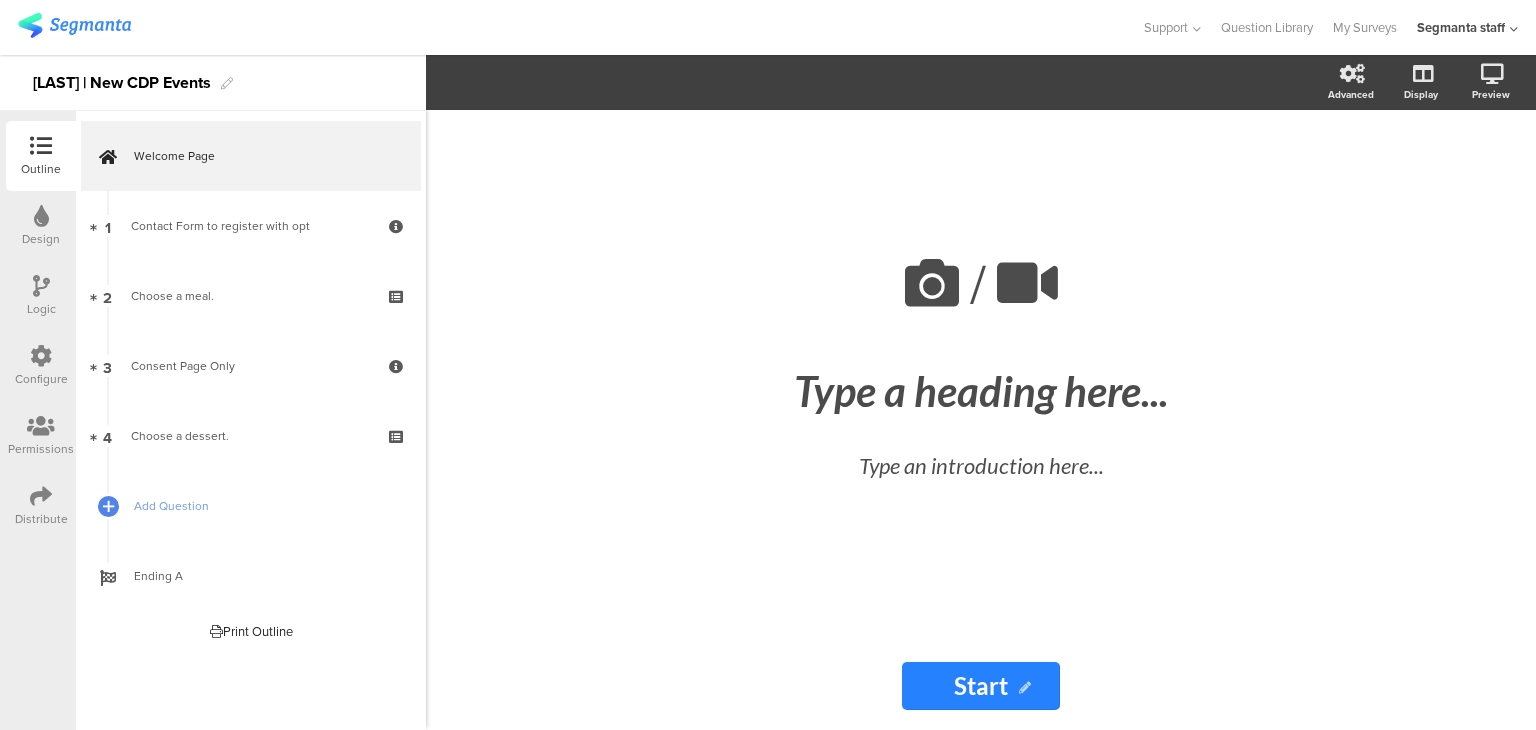 click on "Configure" at bounding box center [41, 379] 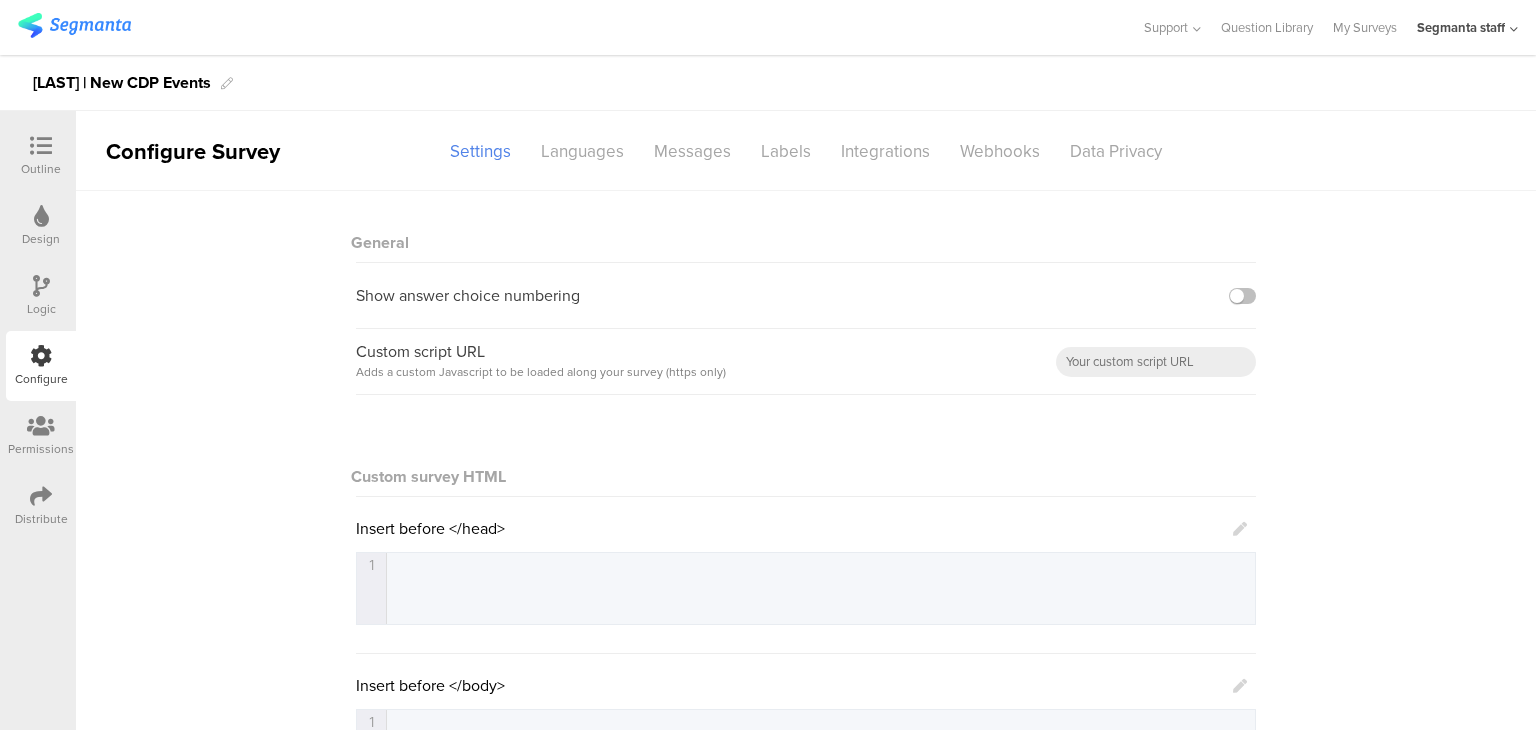 click at bounding box center (41, 496) 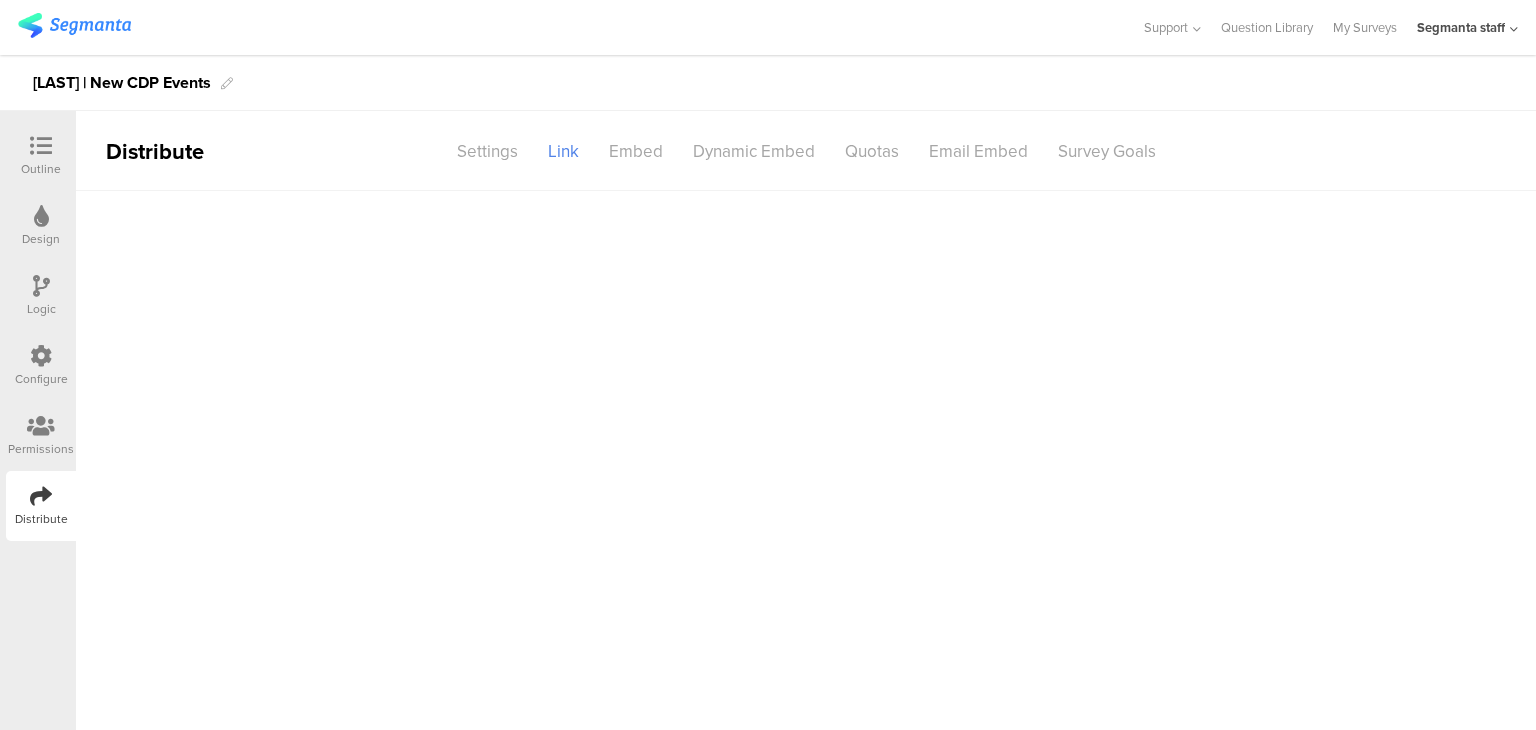 click at bounding box center (41, 357) 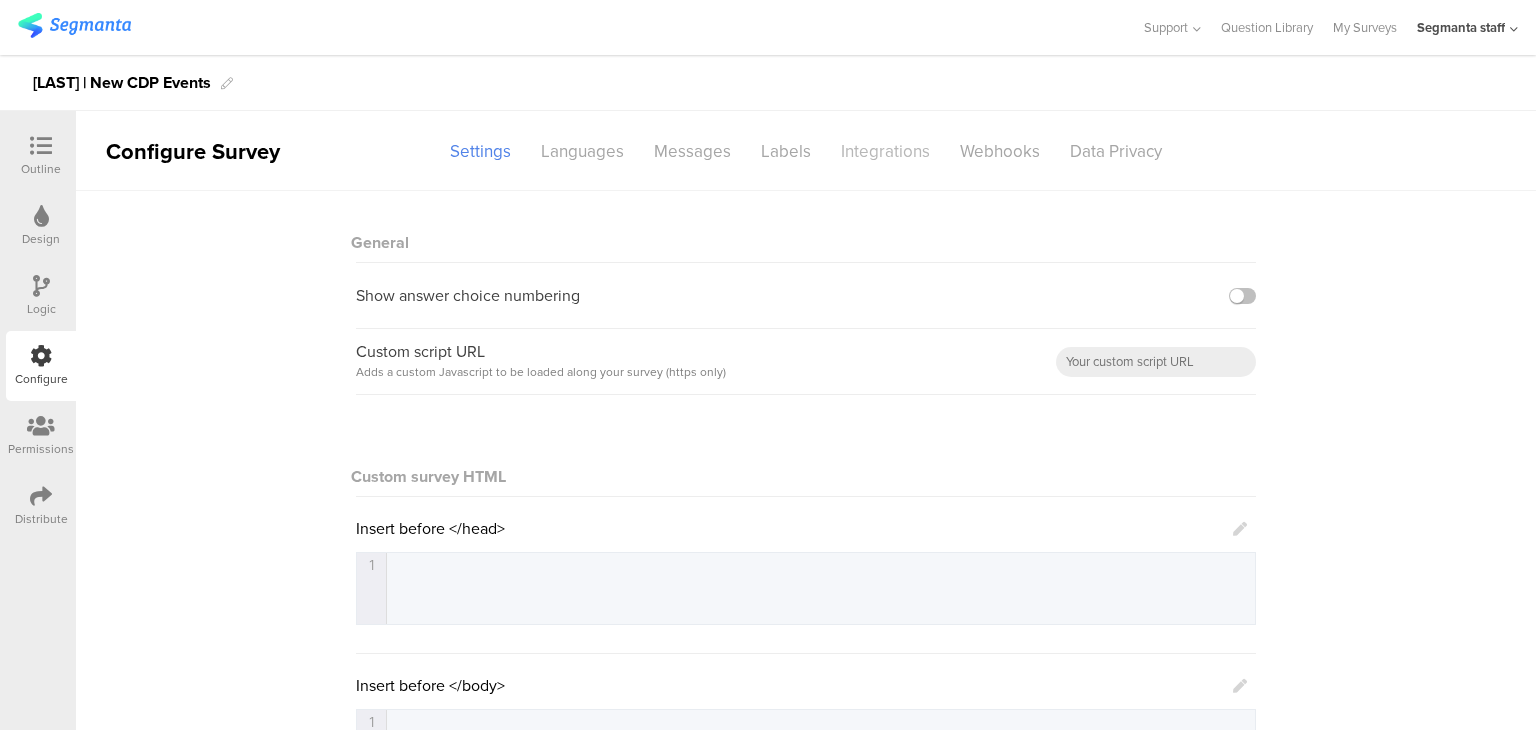 click on "Integrations" at bounding box center (885, 151) 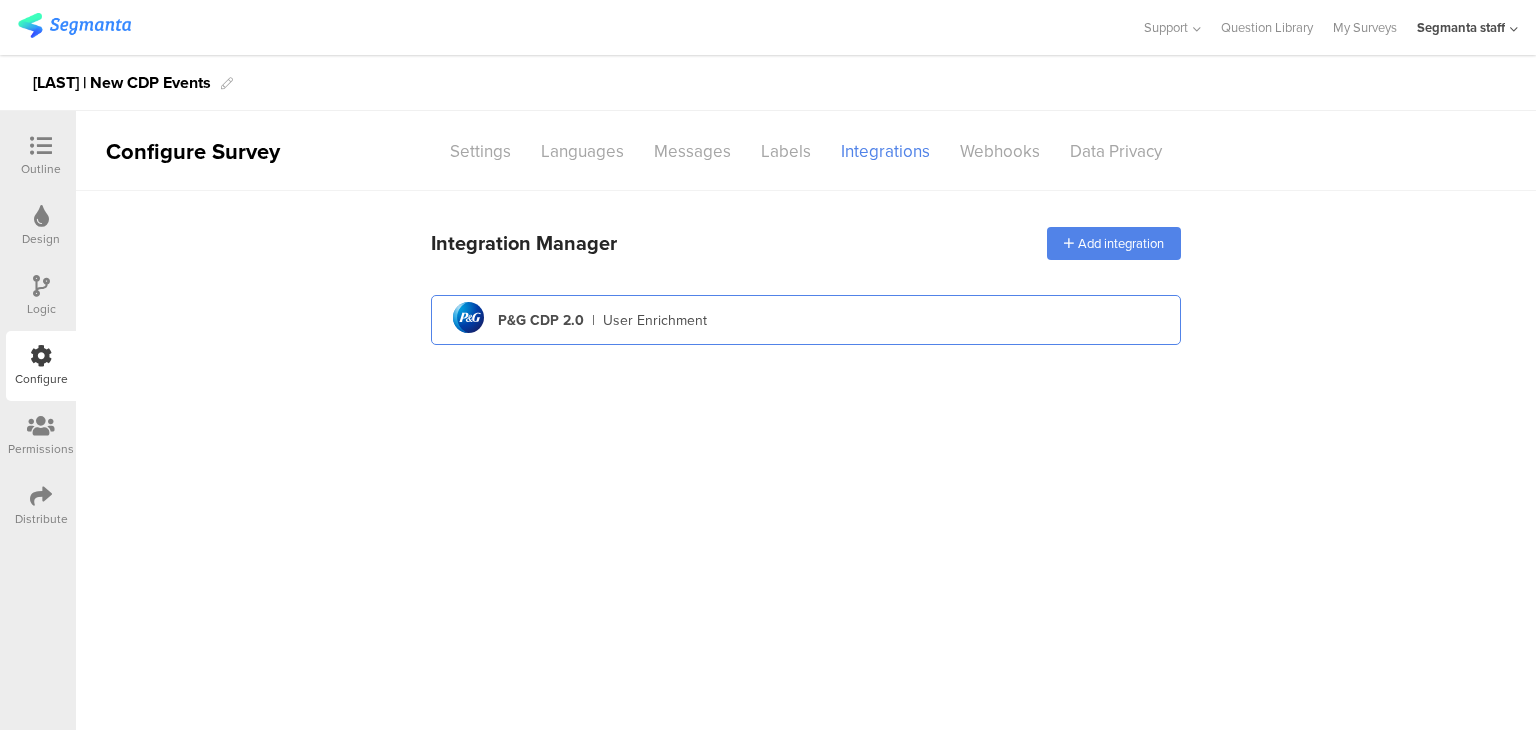 click on "pg logo                                                                         P&G CDP 2.0   |   User Enrichment" at bounding box center [806, 320] 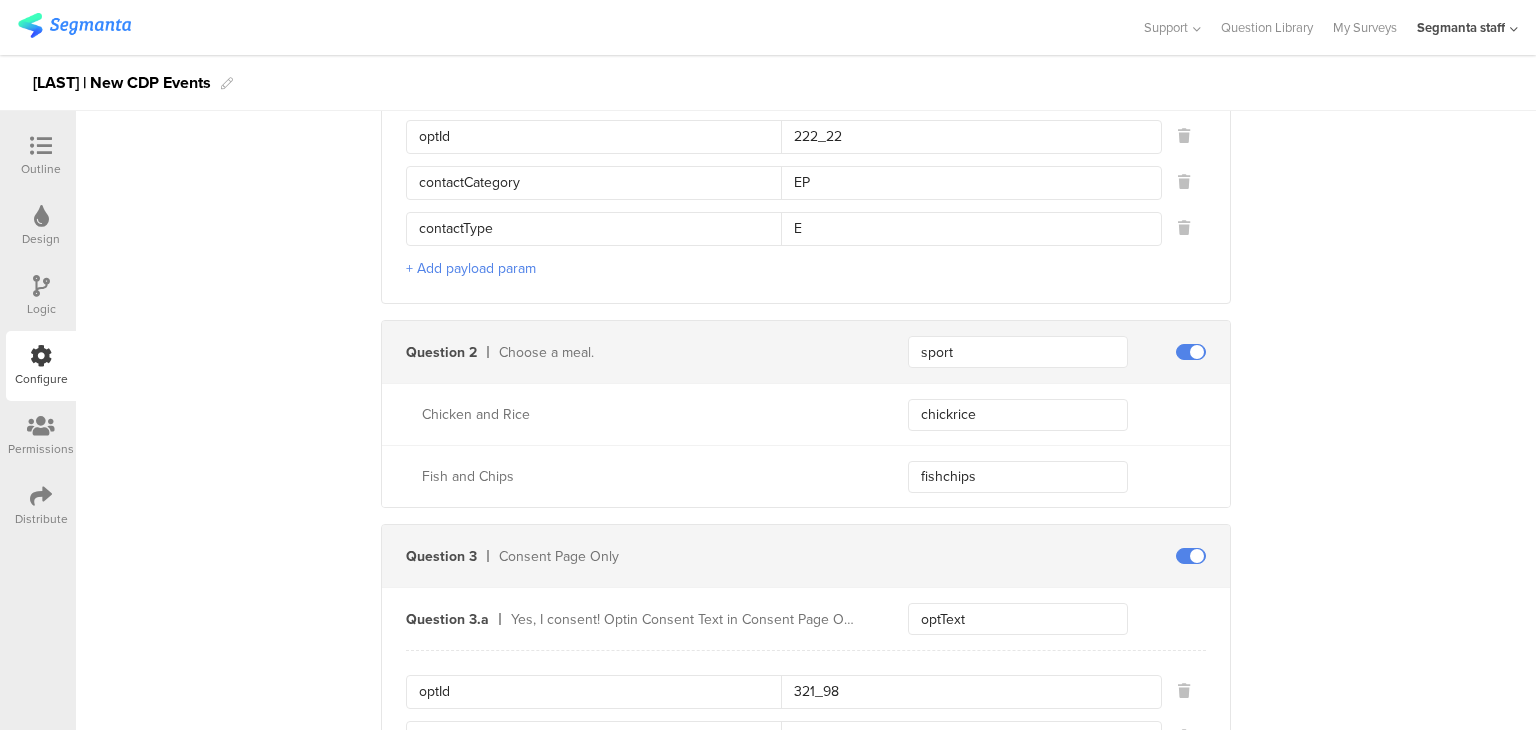 scroll, scrollTop: 2247, scrollLeft: 0, axis: vertical 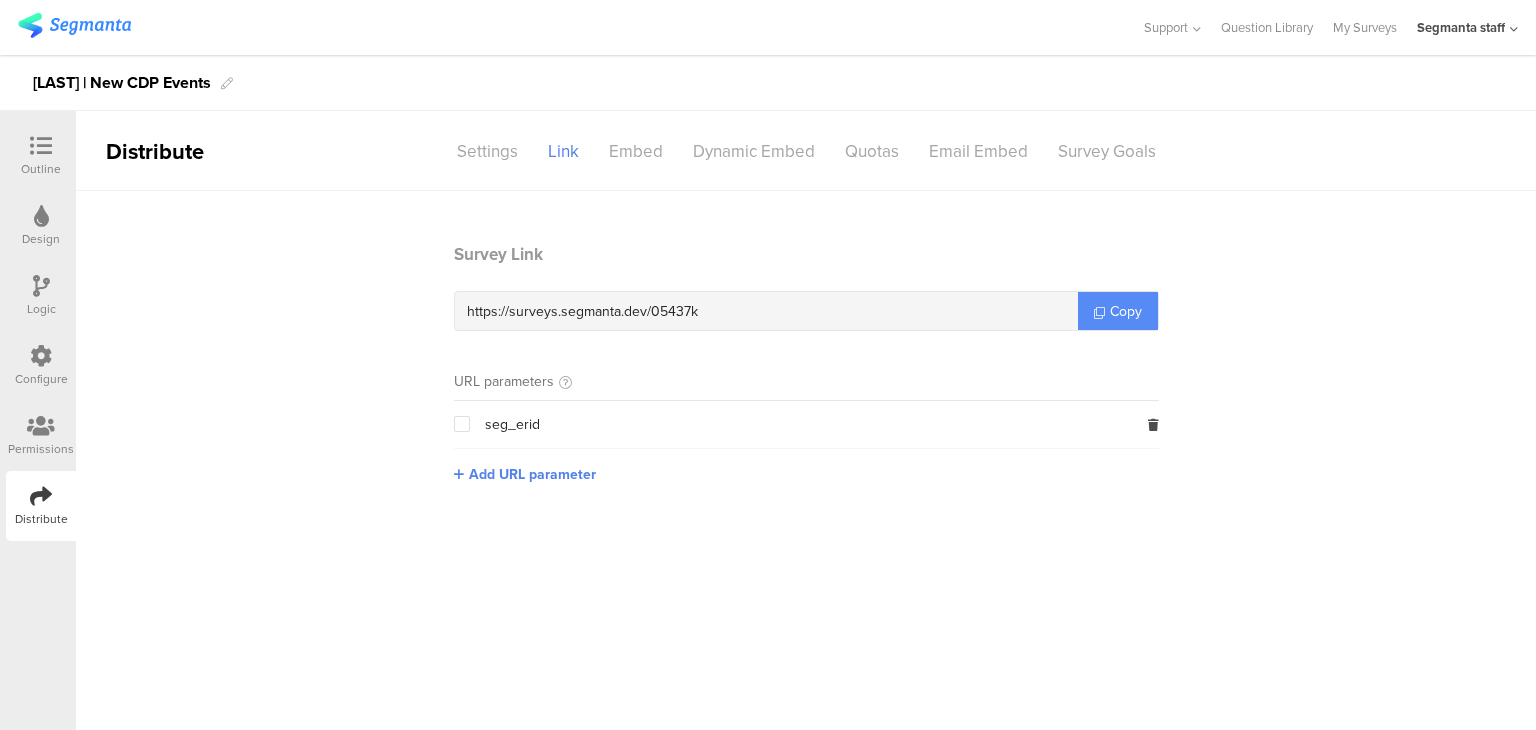 click on "Copy" at bounding box center (1118, 311) 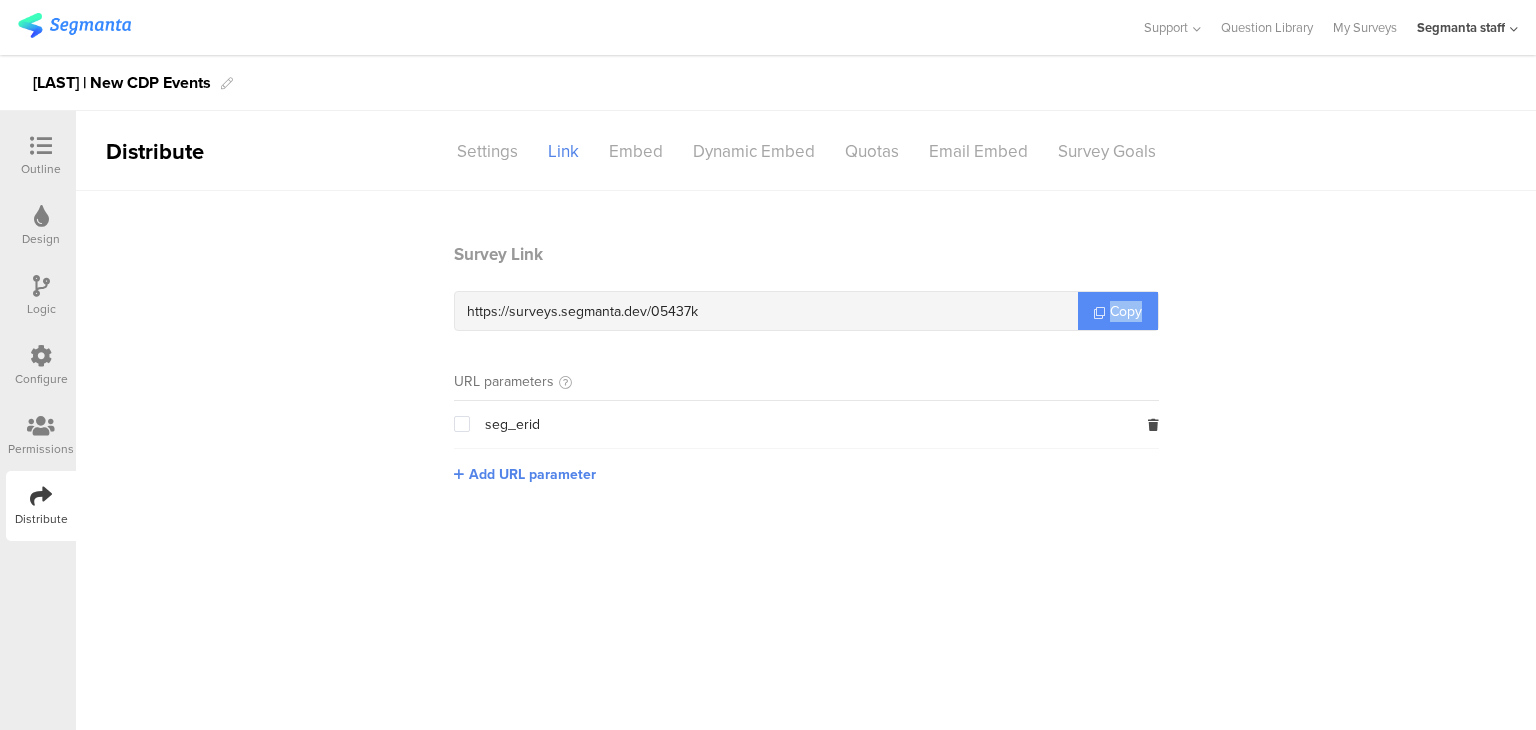 click on "Copy" at bounding box center [1118, 311] 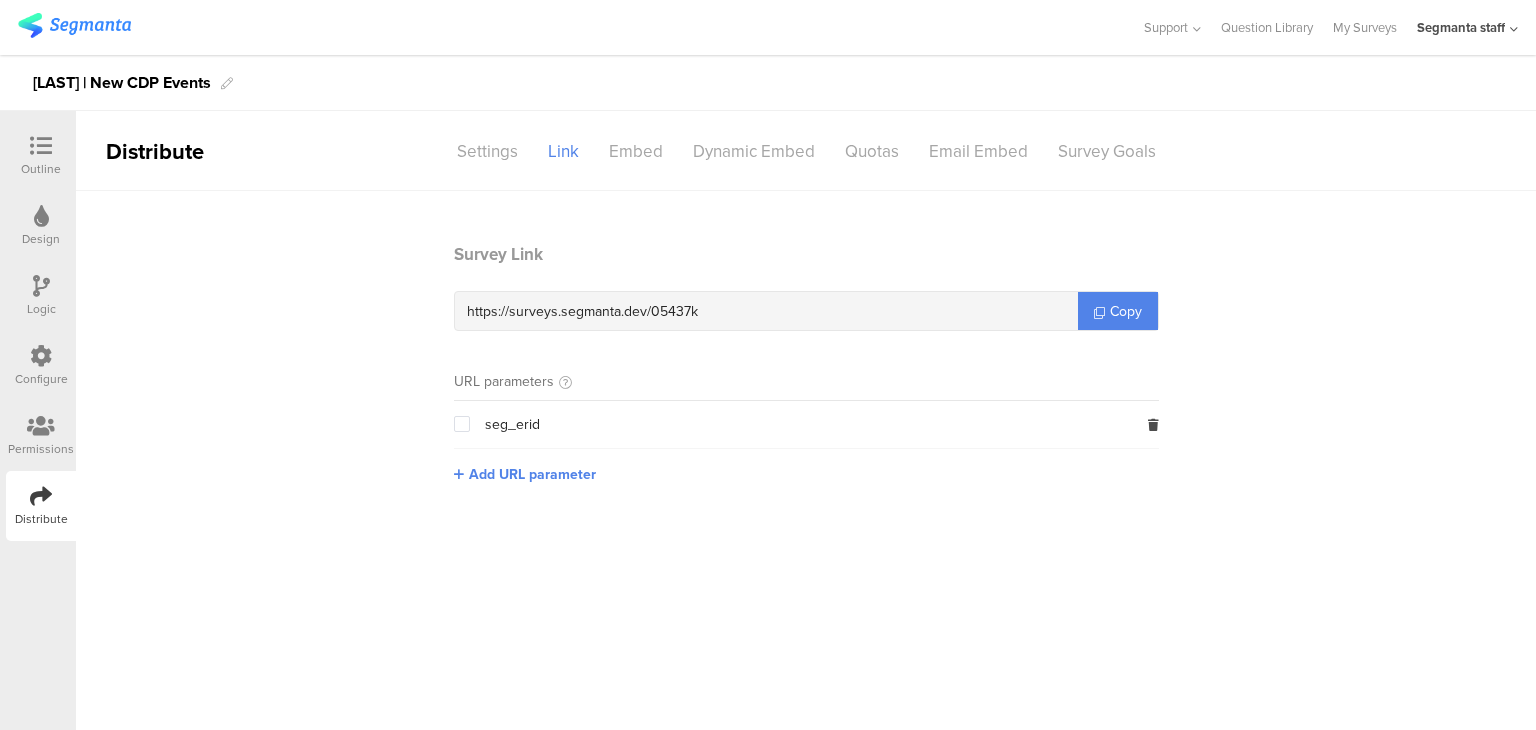 click at bounding box center (41, 356) 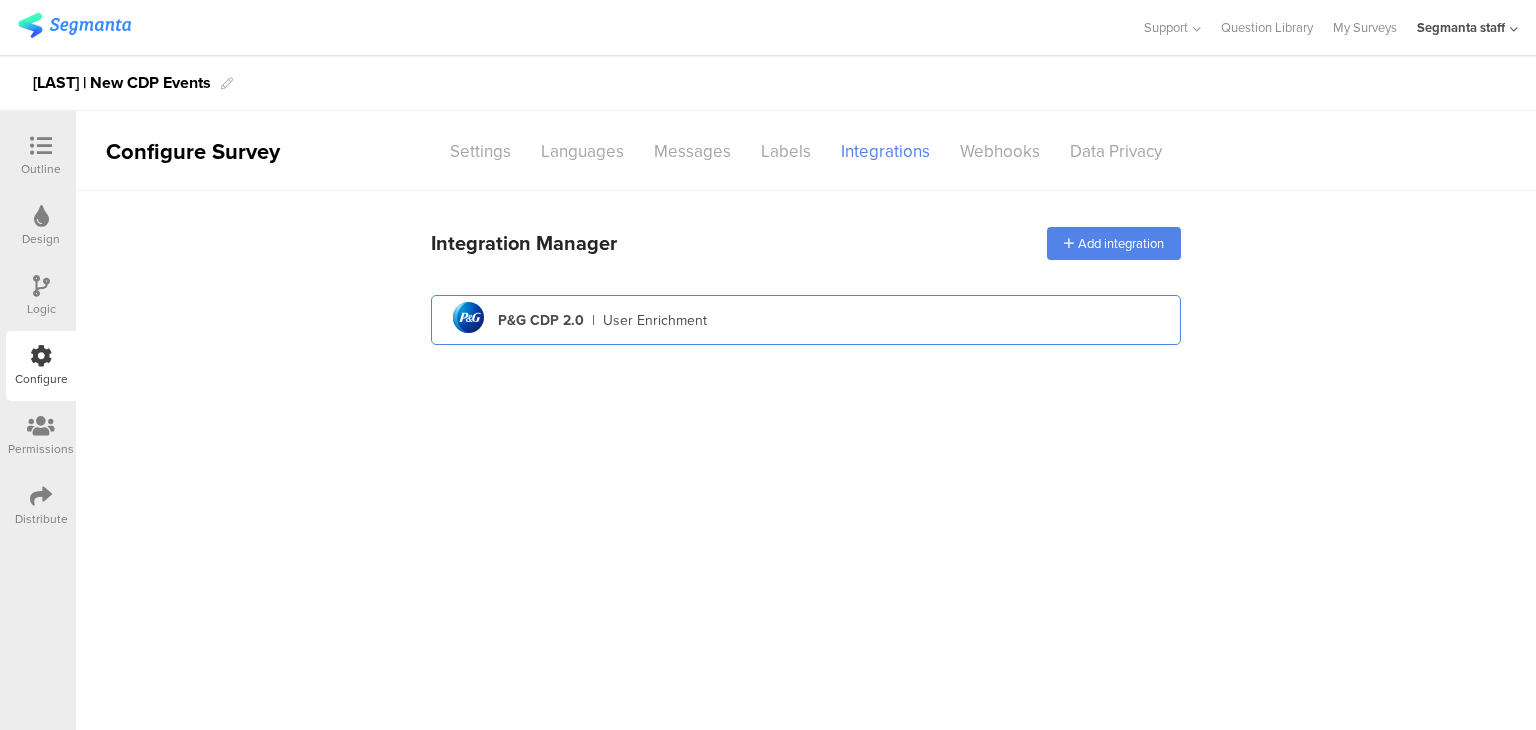 click on "User Enrichment" at bounding box center (655, 320) 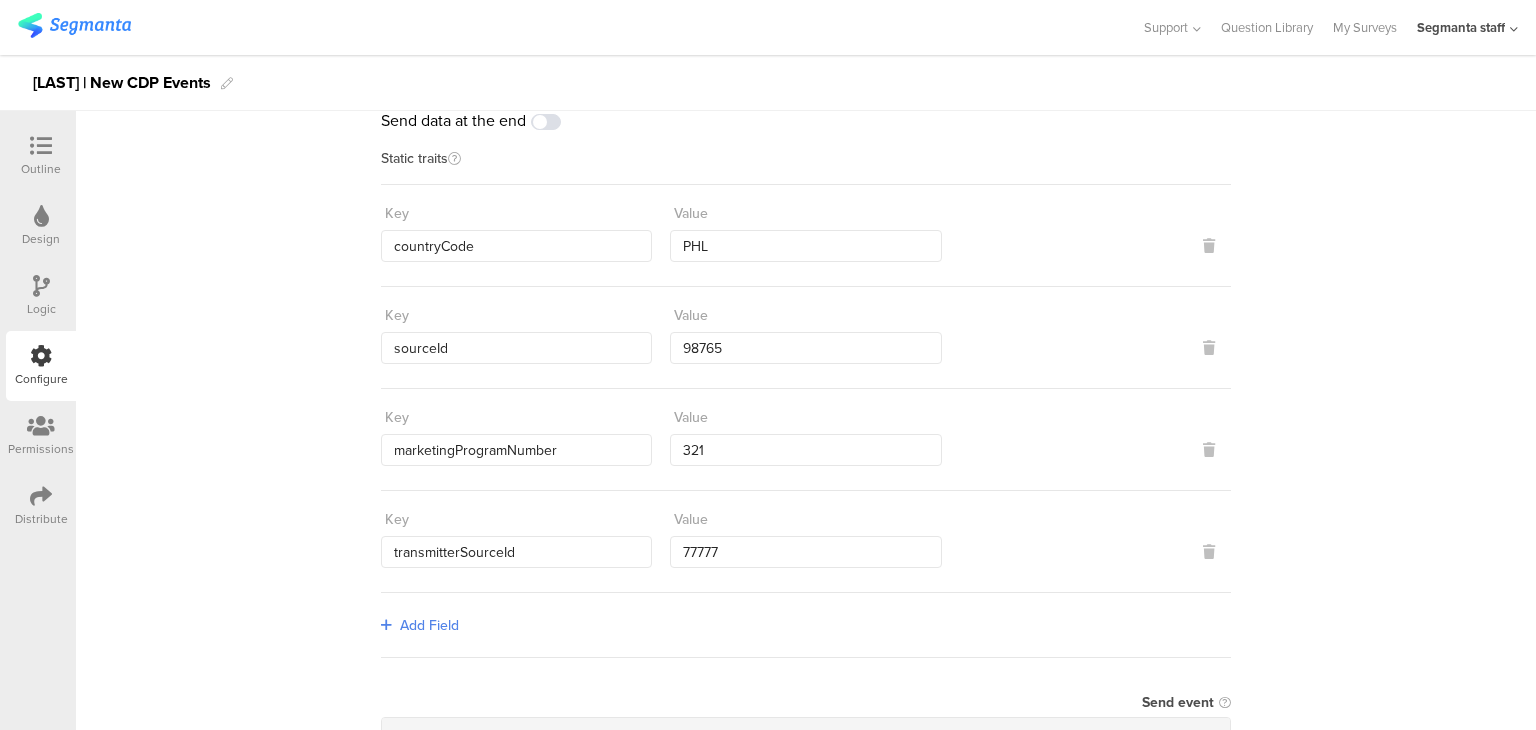 scroll, scrollTop: 0, scrollLeft: 0, axis: both 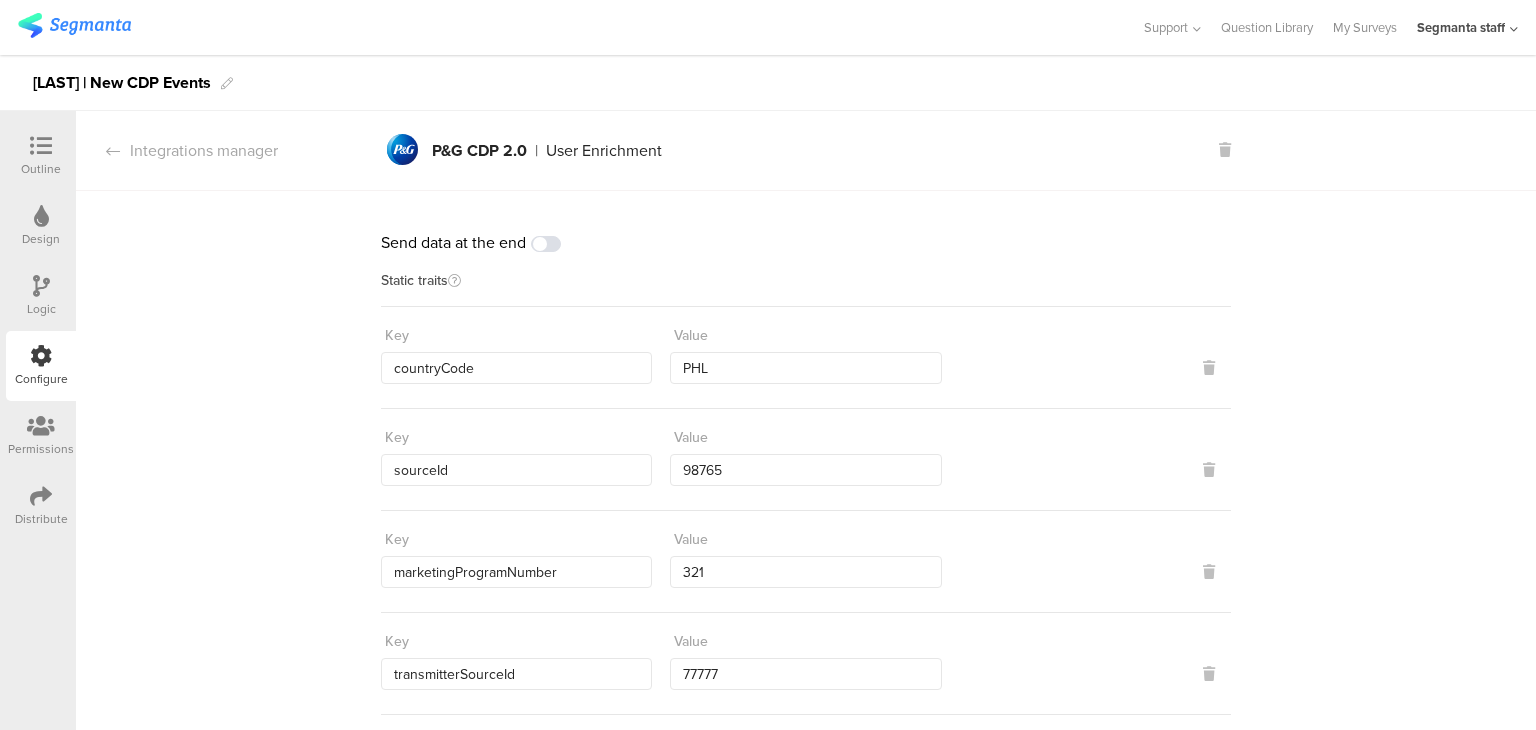 click at bounding box center [41, 147] 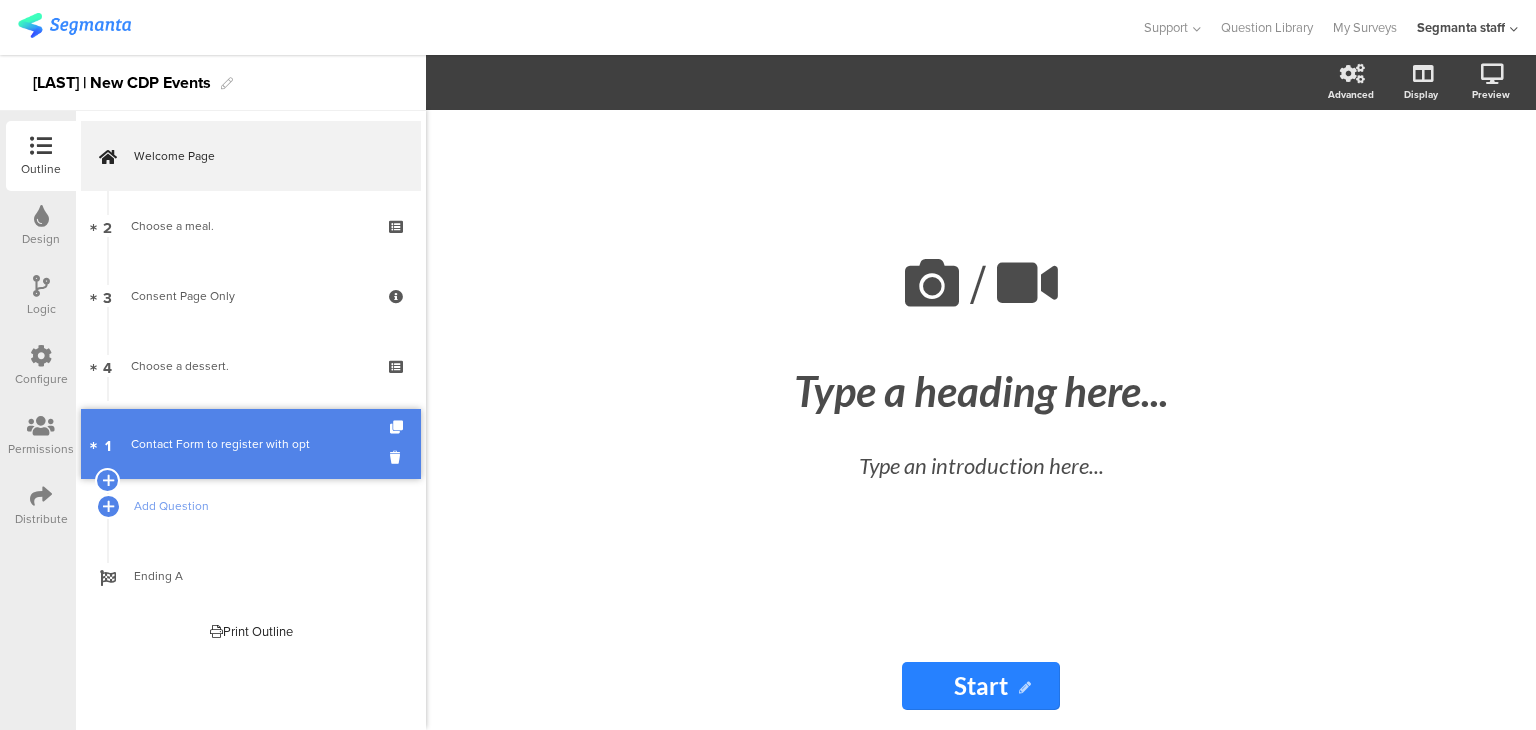 drag, startPoint x: 248, startPoint y: 241, endPoint x: 240, endPoint y: 459, distance: 218.14674 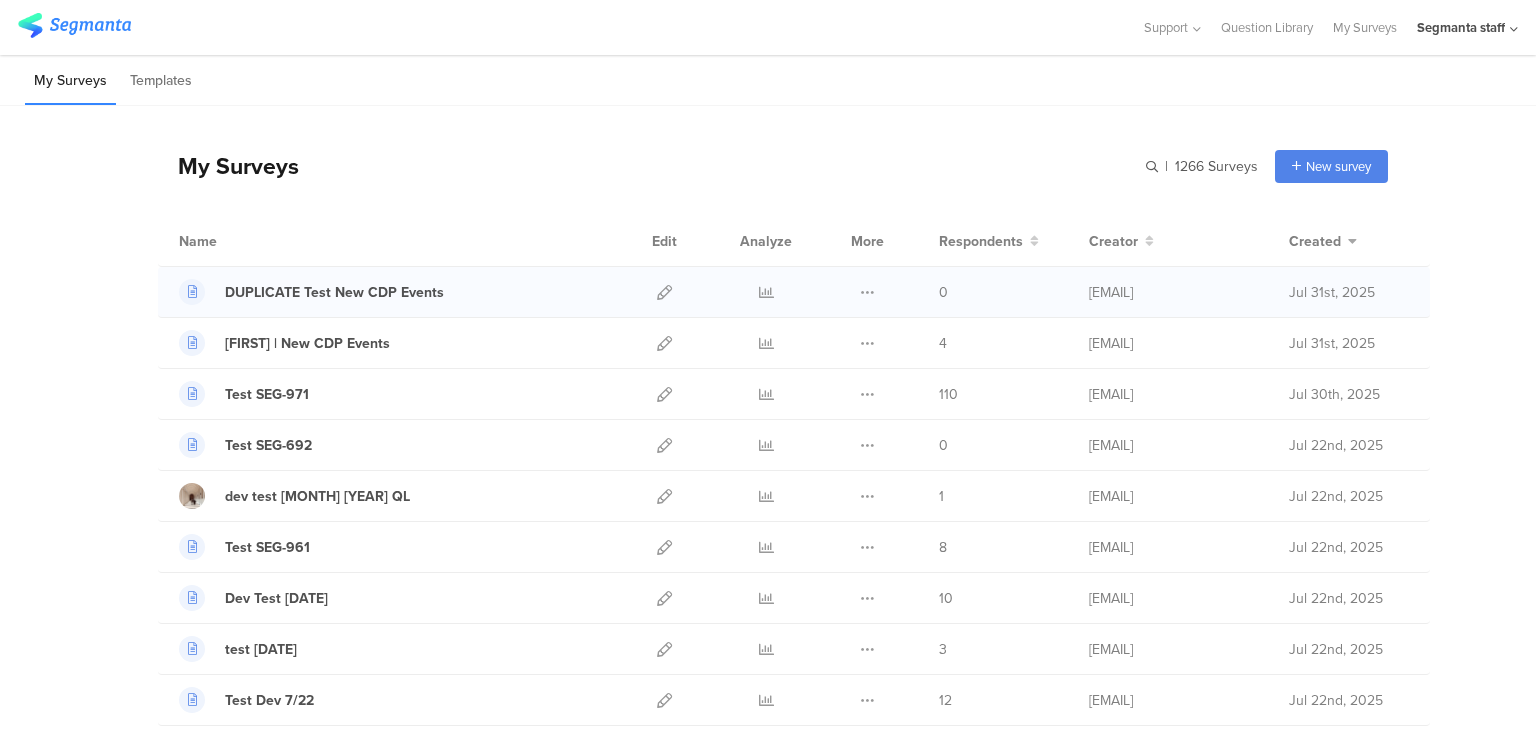 scroll, scrollTop: 0, scrollLeft: 0, axis: both 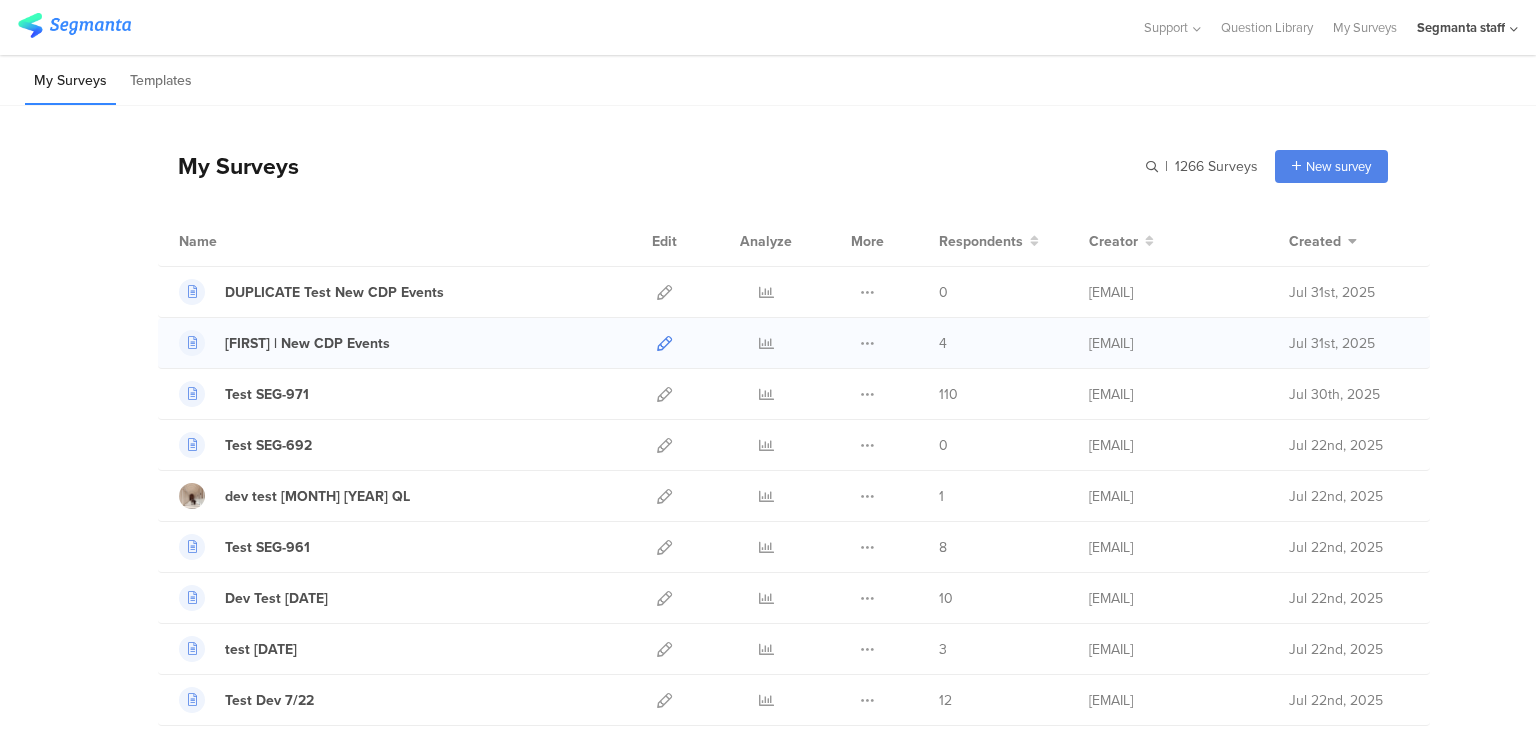 click at bounding box center (664, 343) 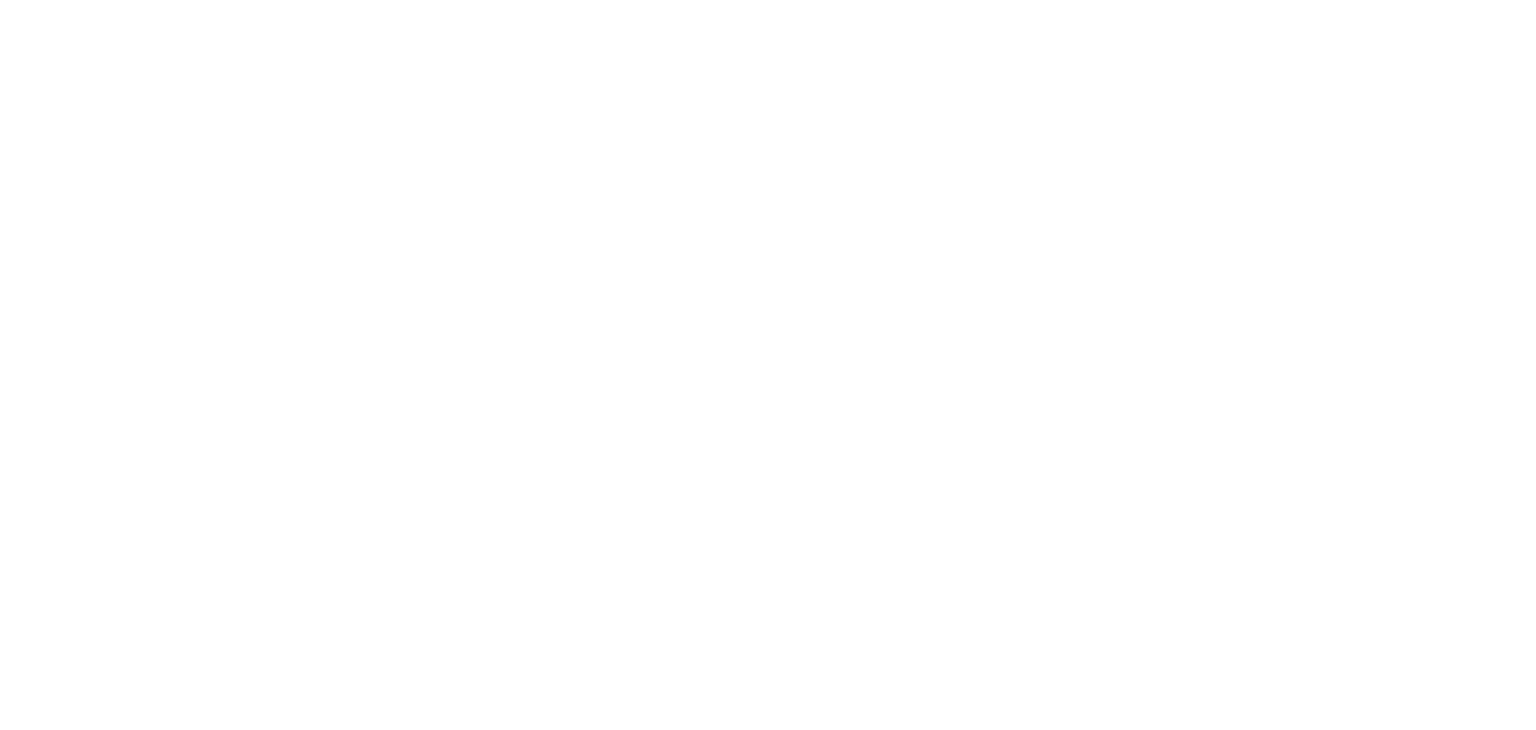 scroll, scrollTop: 0, scrollLeft: 0, axis: both 